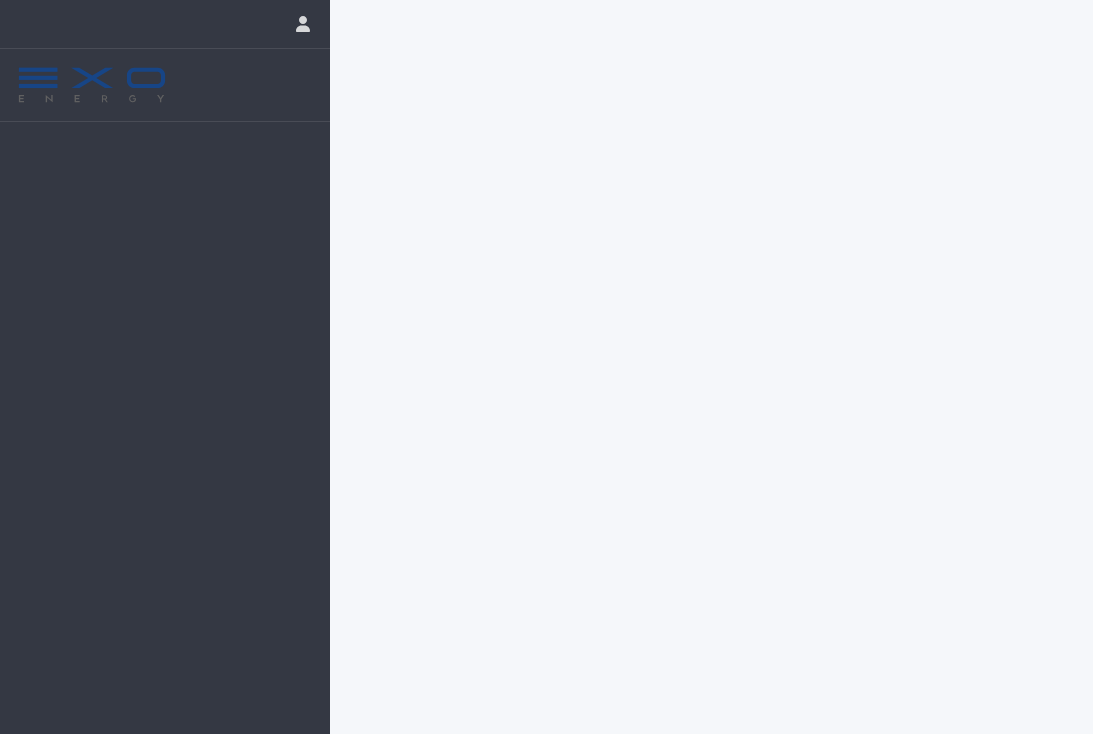 scroll, scrollTop: 0, scrollLeft: 0, axis: both 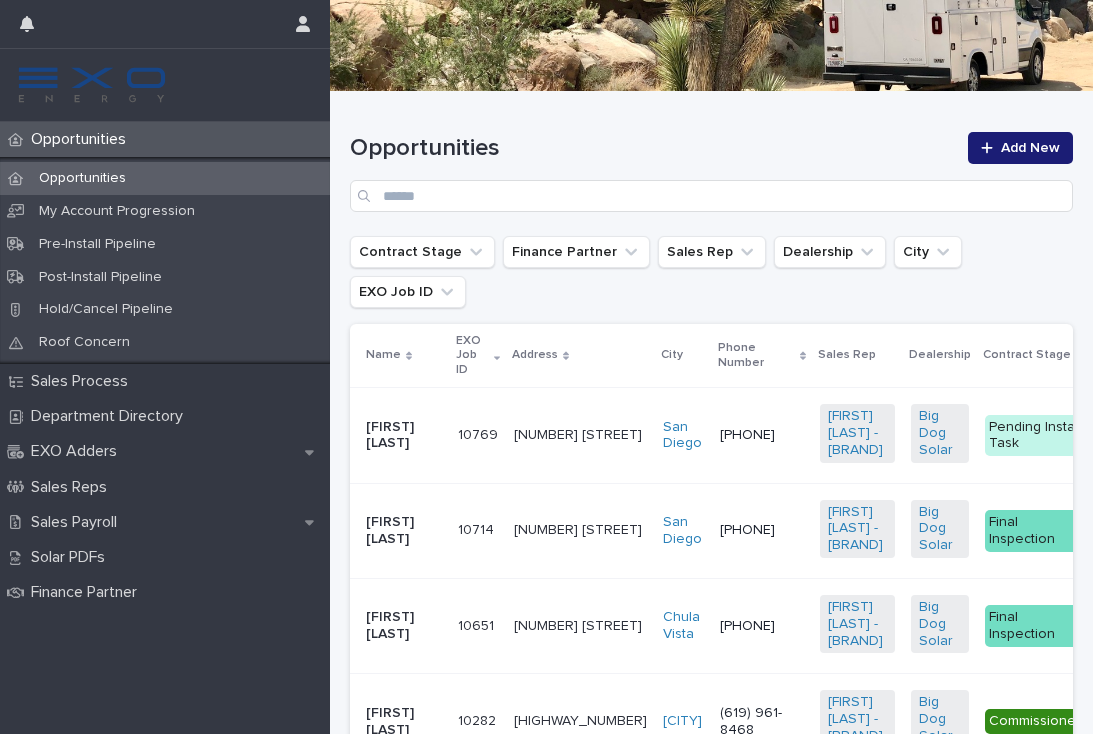 click on "[PHONE]" at bounding box center [762, 530] 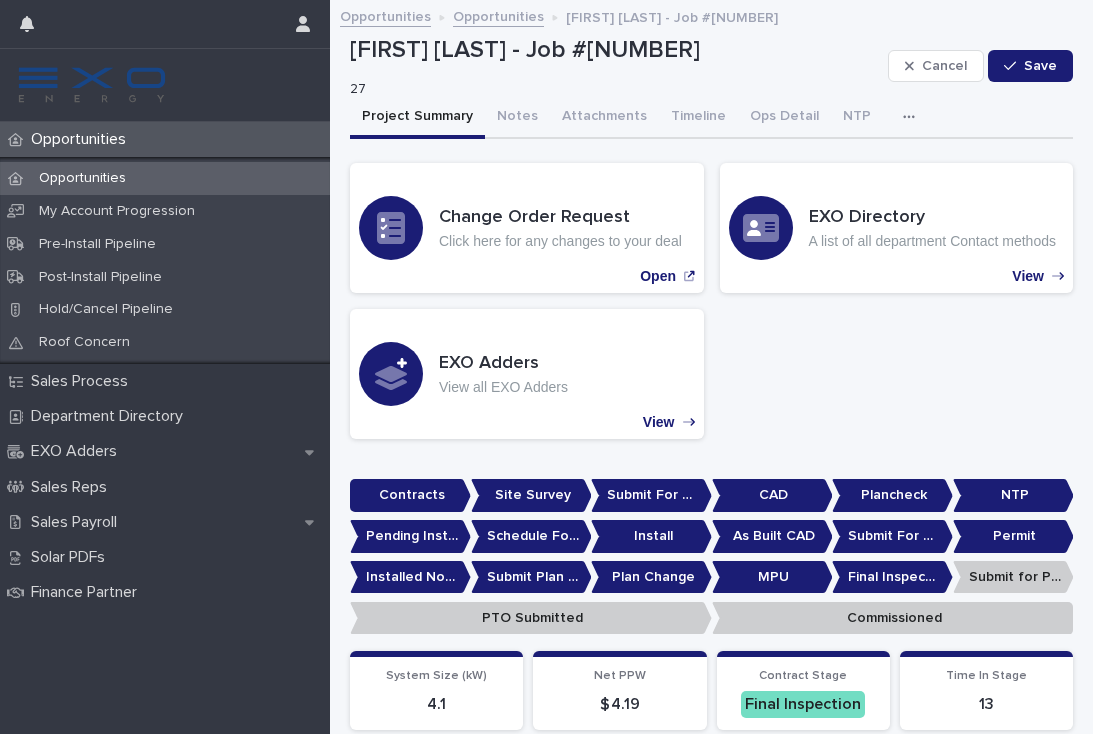 scroll, scrollTop: 0, scrollLeft: 0, axis: both 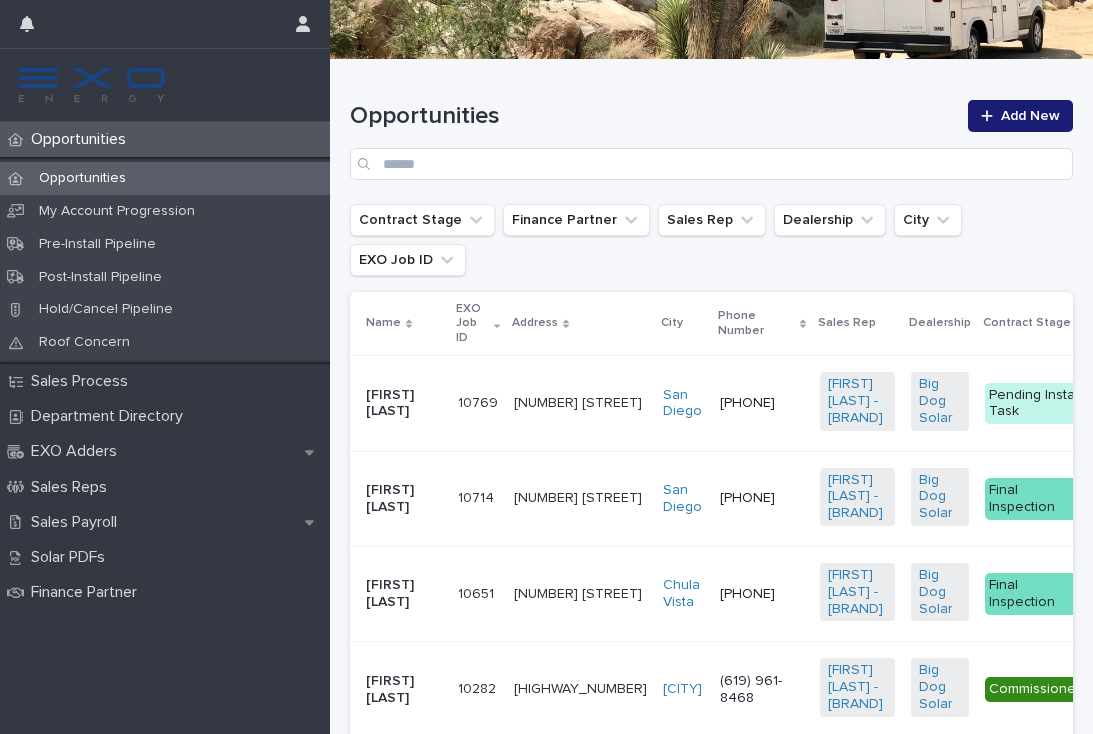 click on "Final Inspection" at bounding box center (1036, 593) 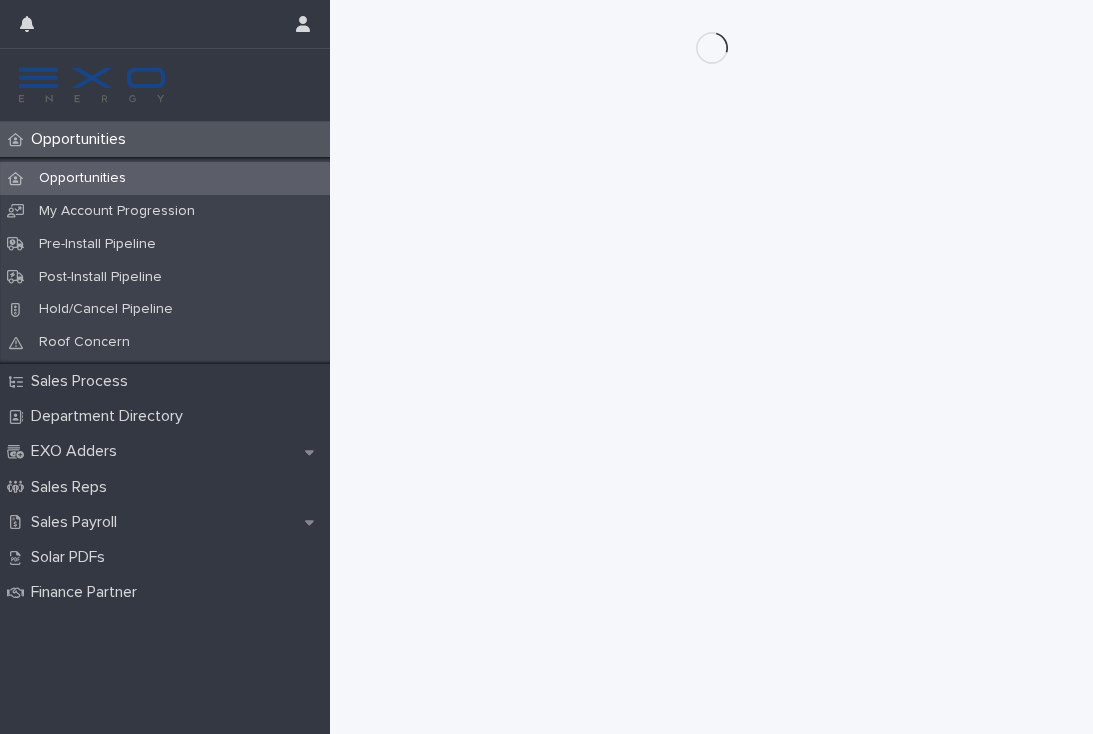 scroll, scrollTop: 0, scrollLeft: 0, axis: both 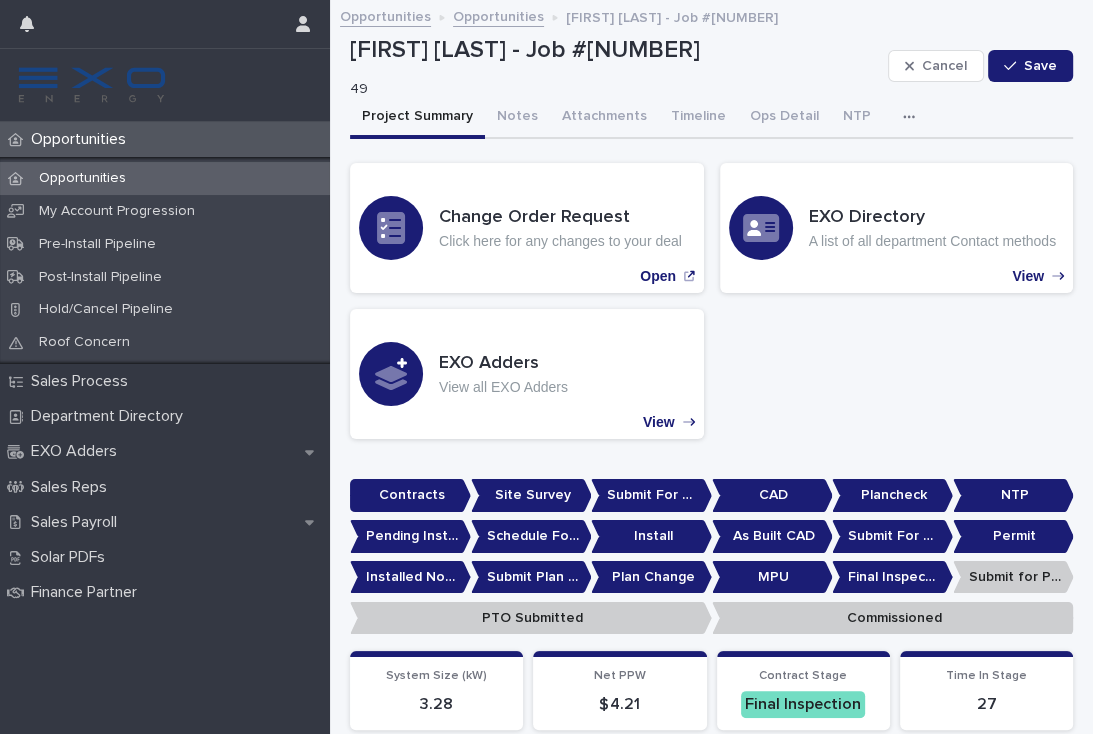 click on "Opportunities" at bounding box center (165, 178) 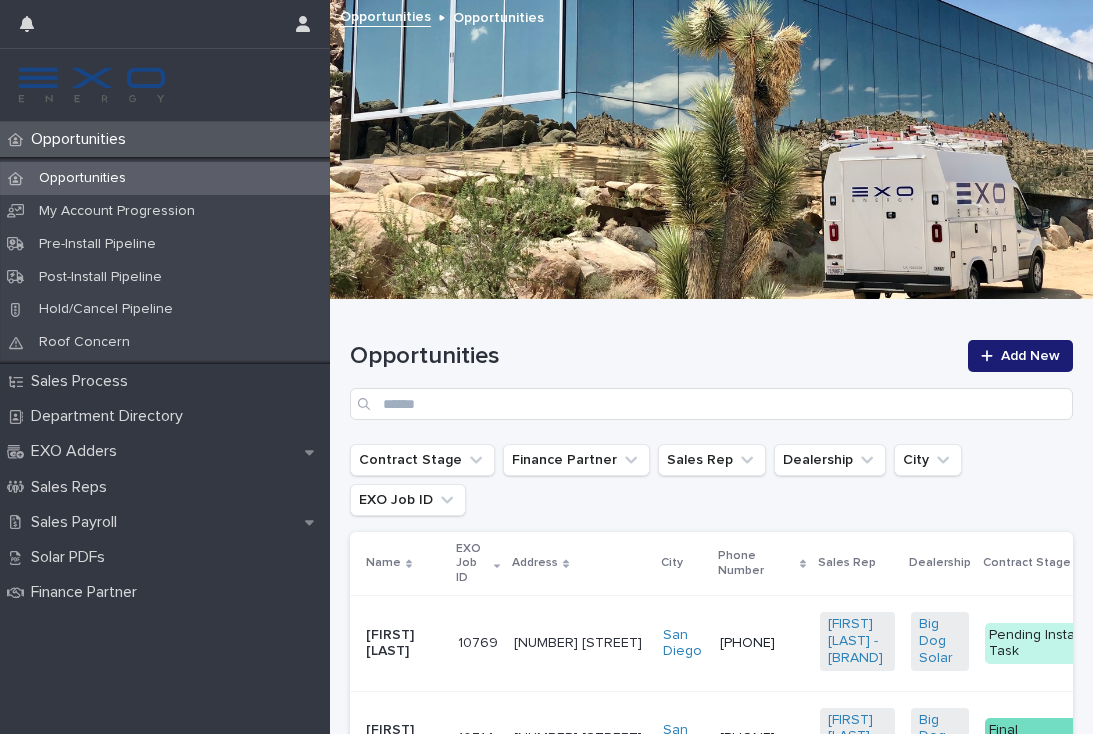 click on "Opportunities" at bounding box center (82, 178) 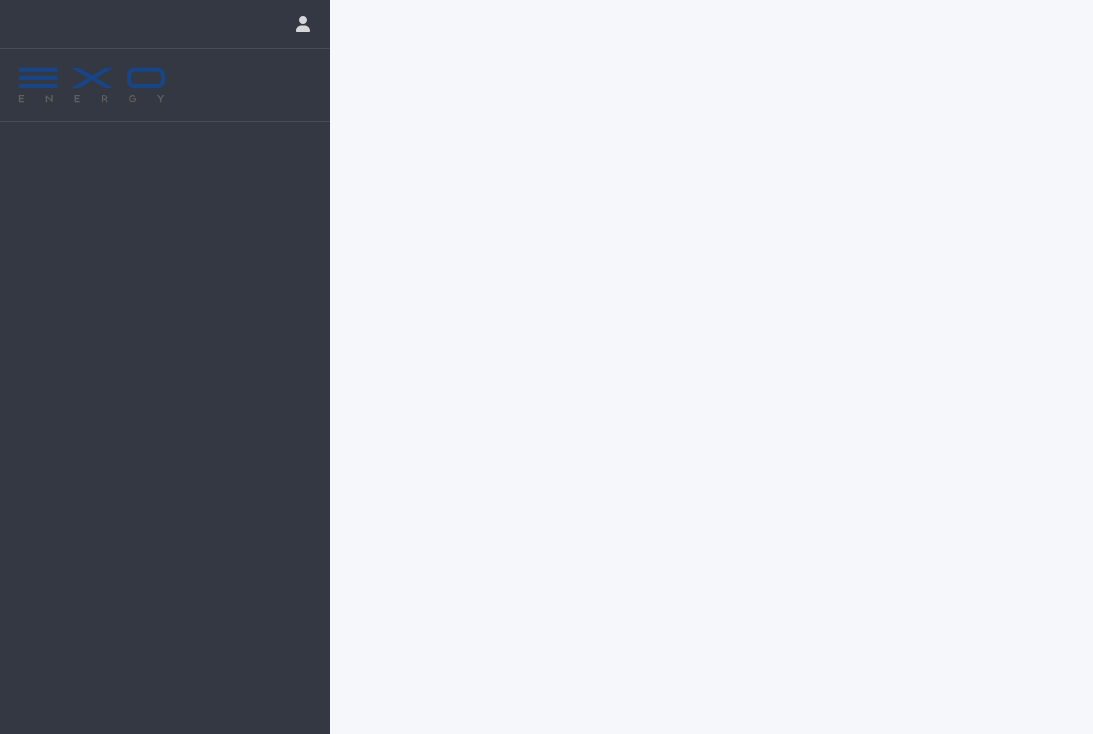 scroll, scrollTop: 0, scrollLeft: 0, axis: both 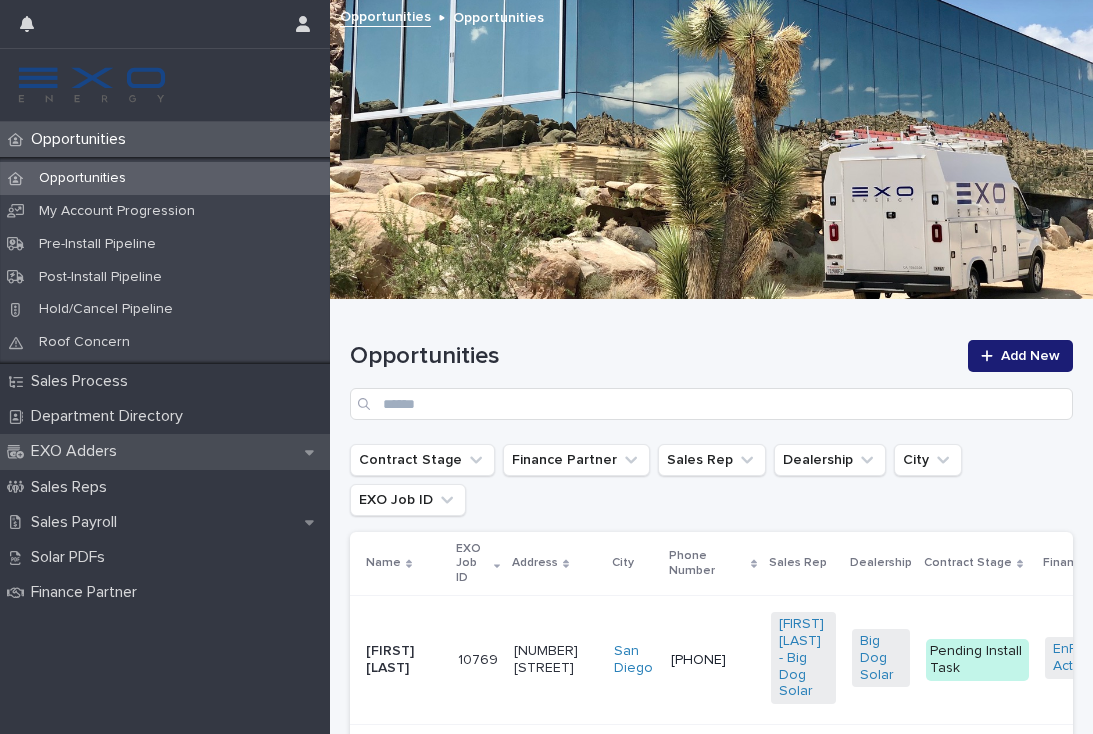 click on "EXO Adders" at bounding box center (78, 451) 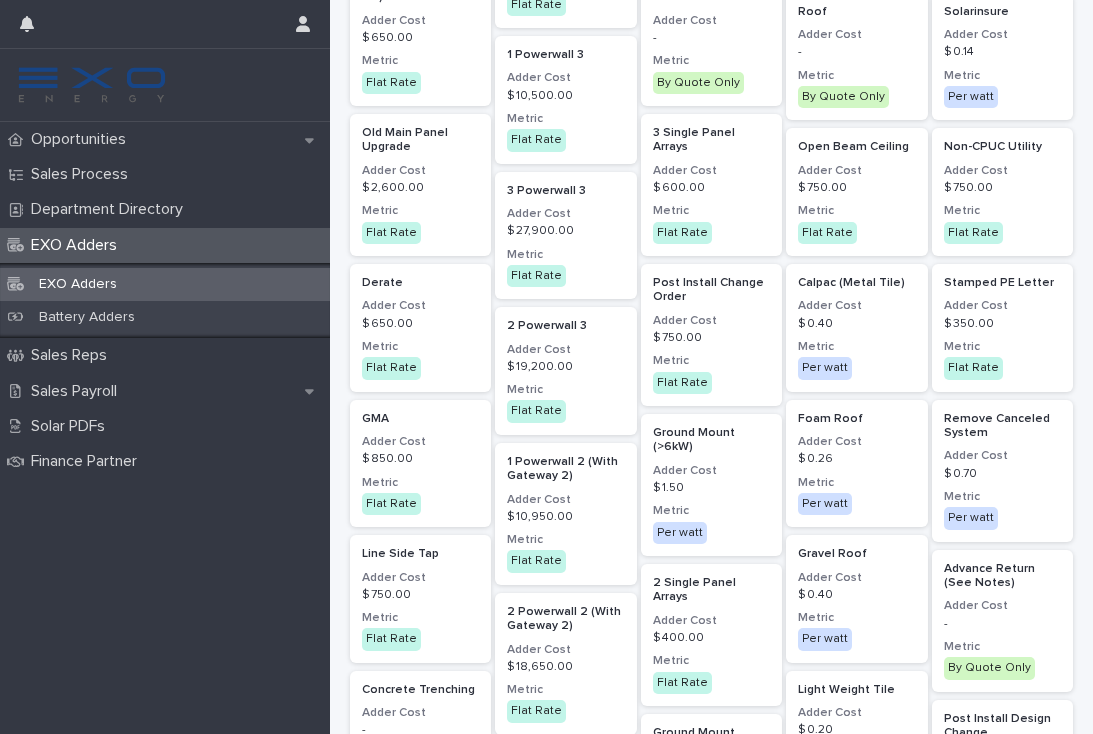 scroll, scrollTop: 1262, scrollLeft: 0, axis: vertical 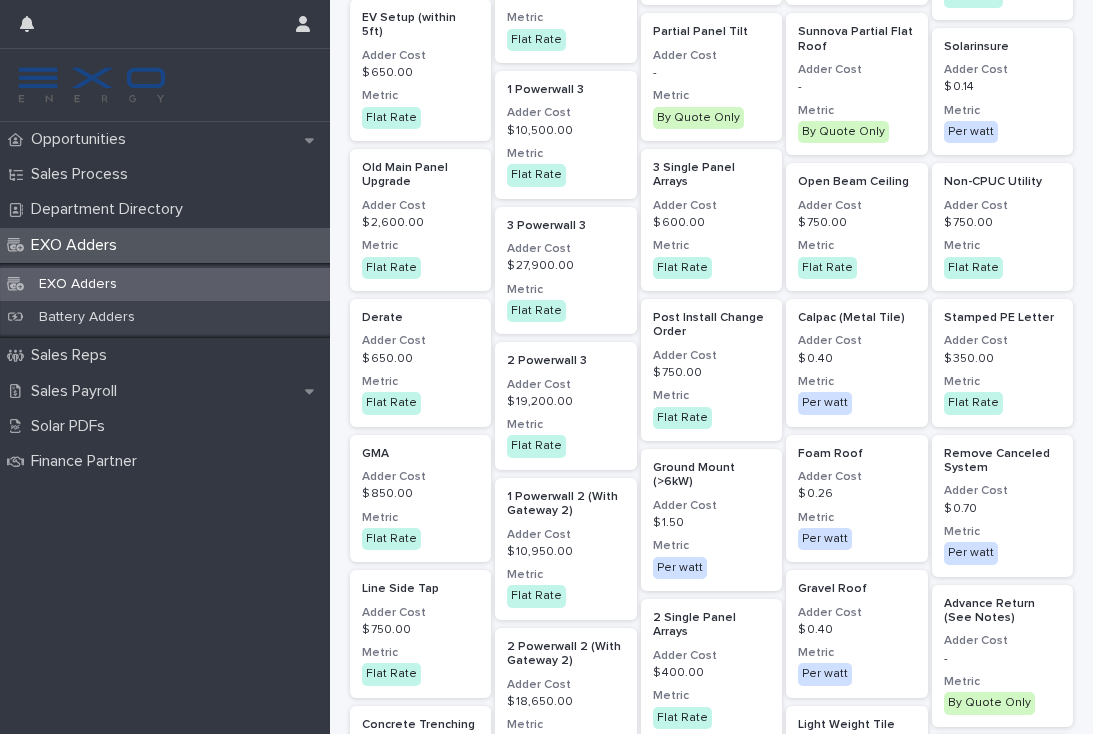 click on "$ 19,200.00" at bounding box center (565, 402) 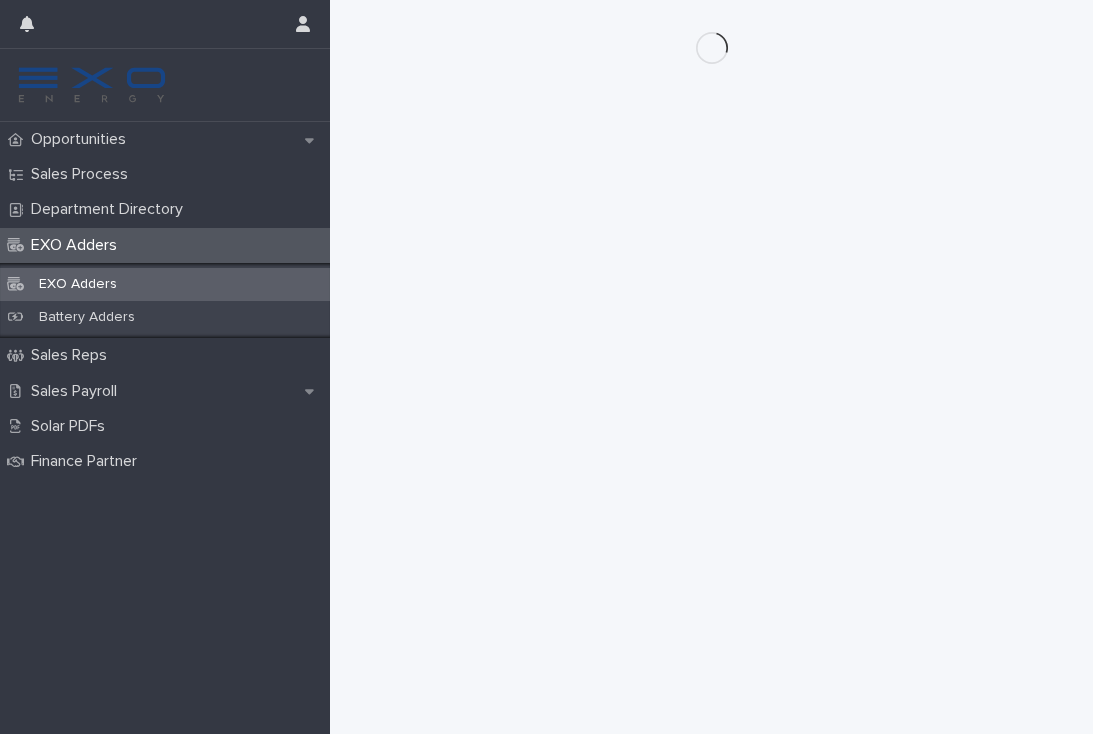 scroll, scrollTop: 0, scrollLeft: 0, axis: both 